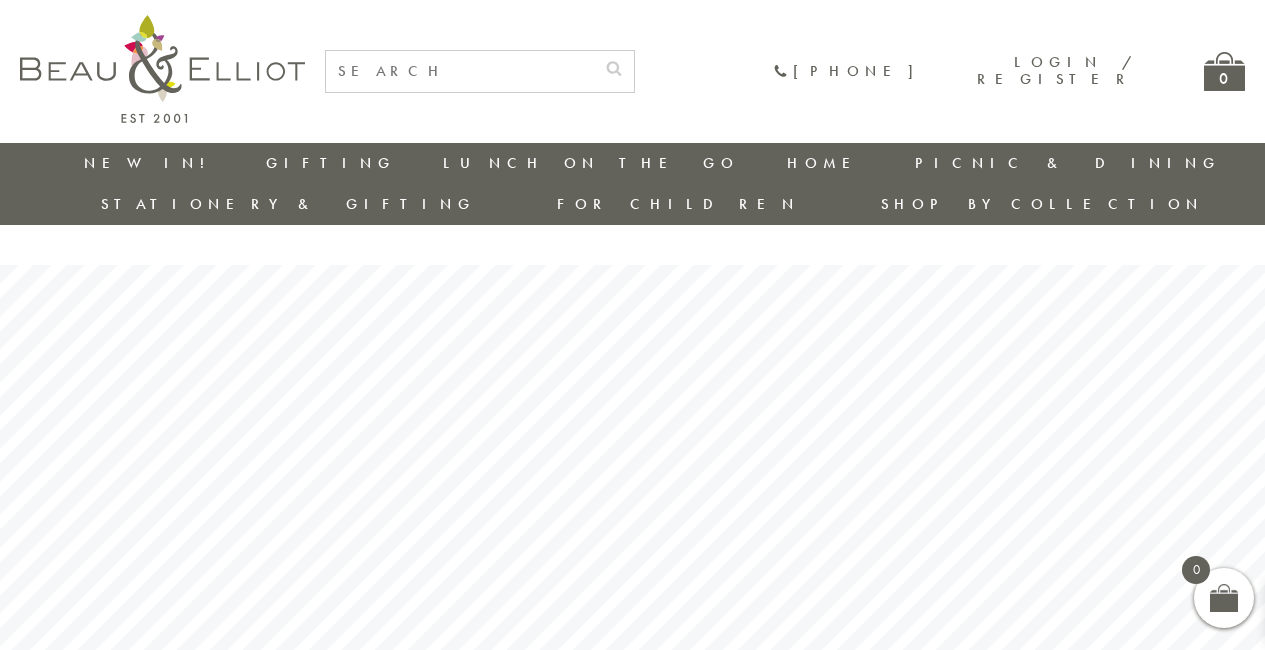 scroll, scrollTop: 0, scrollLeft: 0, axis: both 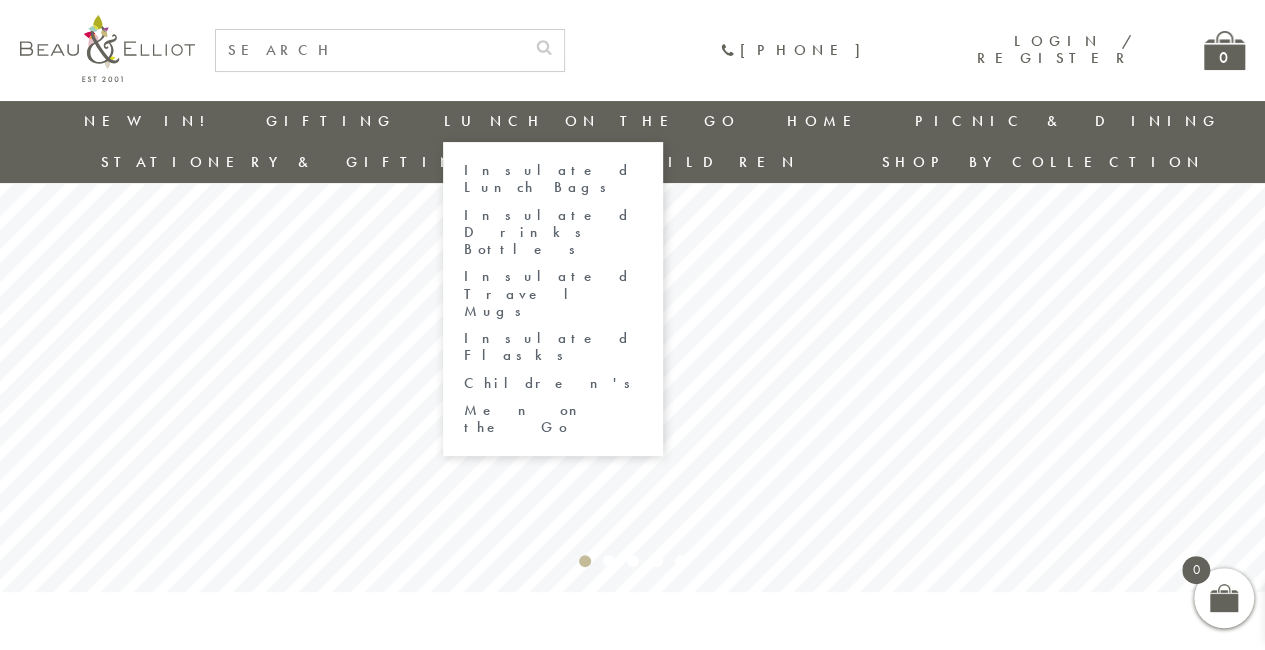 click on "Insulated Lunch Bags" at bounding box center [553, 179] 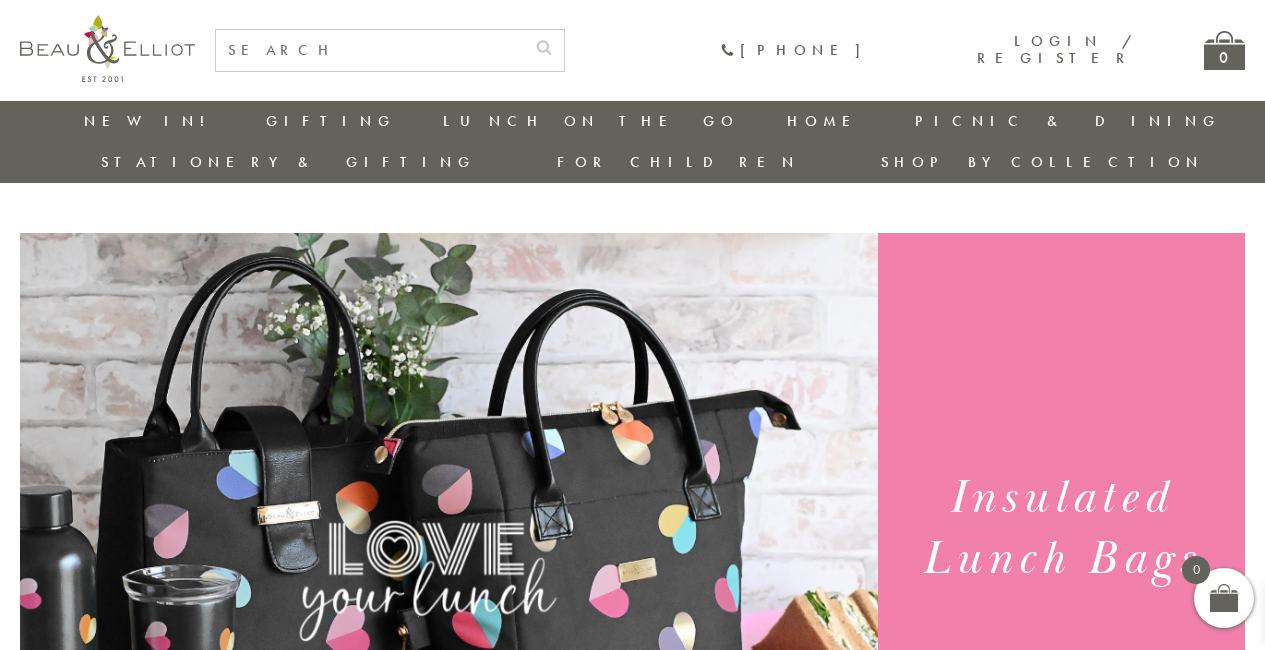 scroll, scrollTop: 749, scrollLeft: 0, axis: vertical 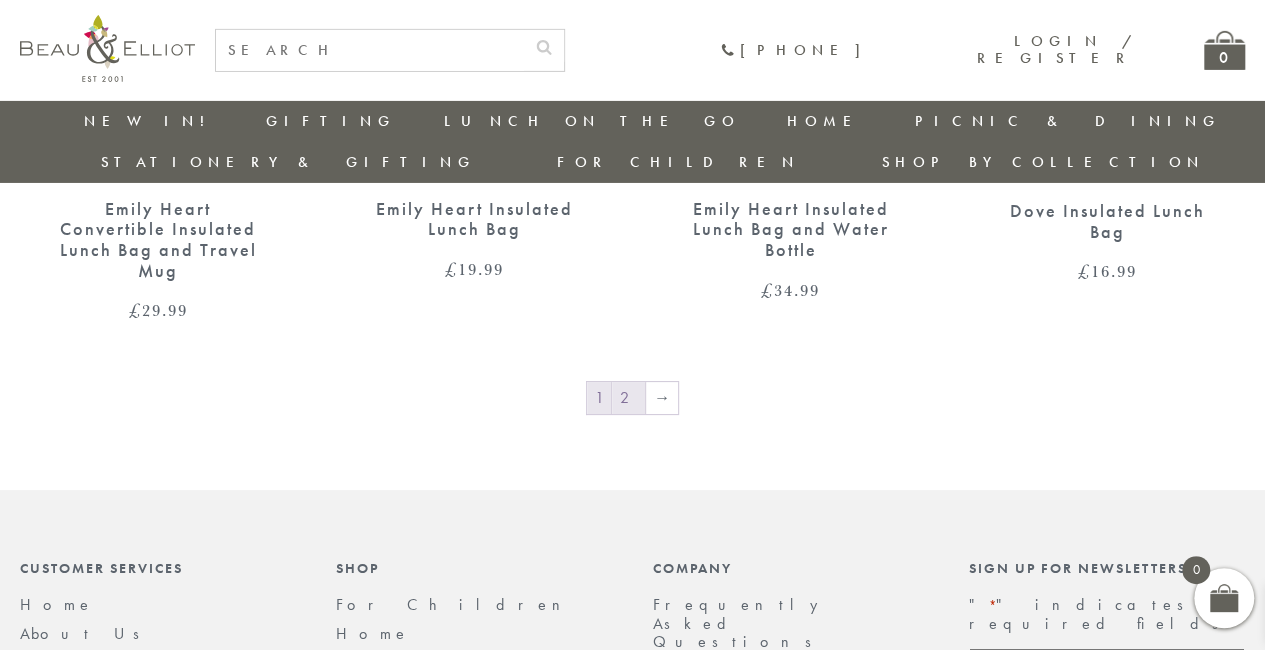 click on "2" at bounding box center (628, 398) 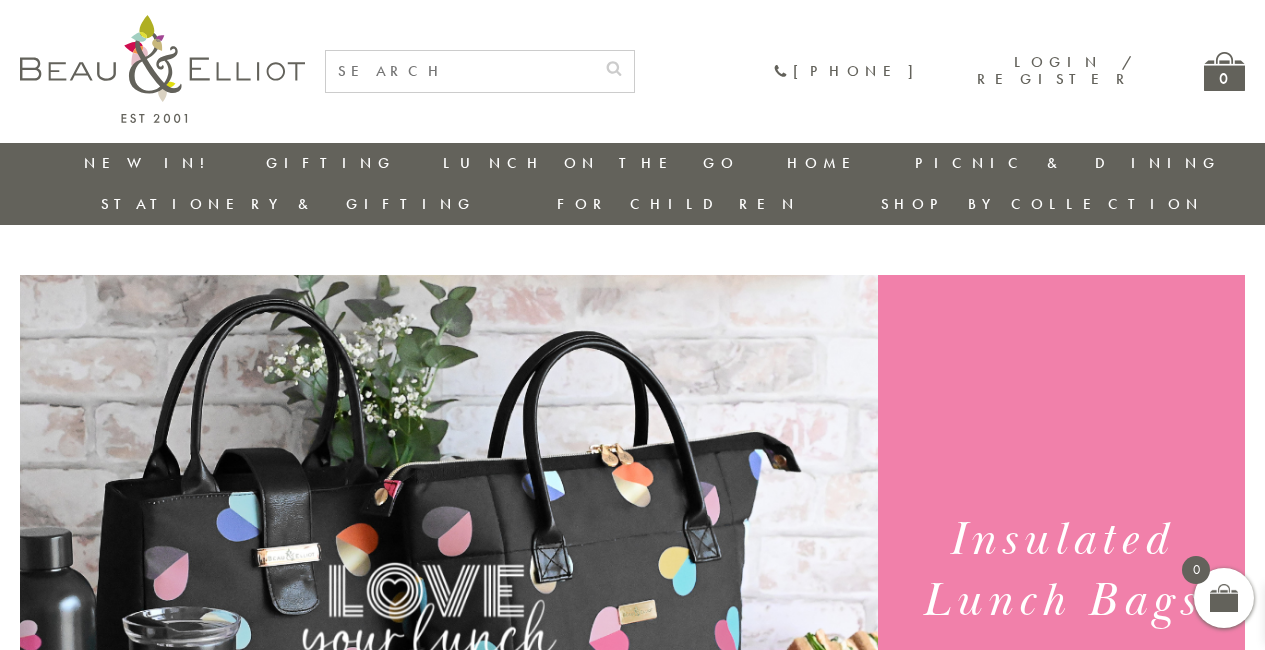 scroll, scrollTop: 0, scrollLeft: 0, axis: both 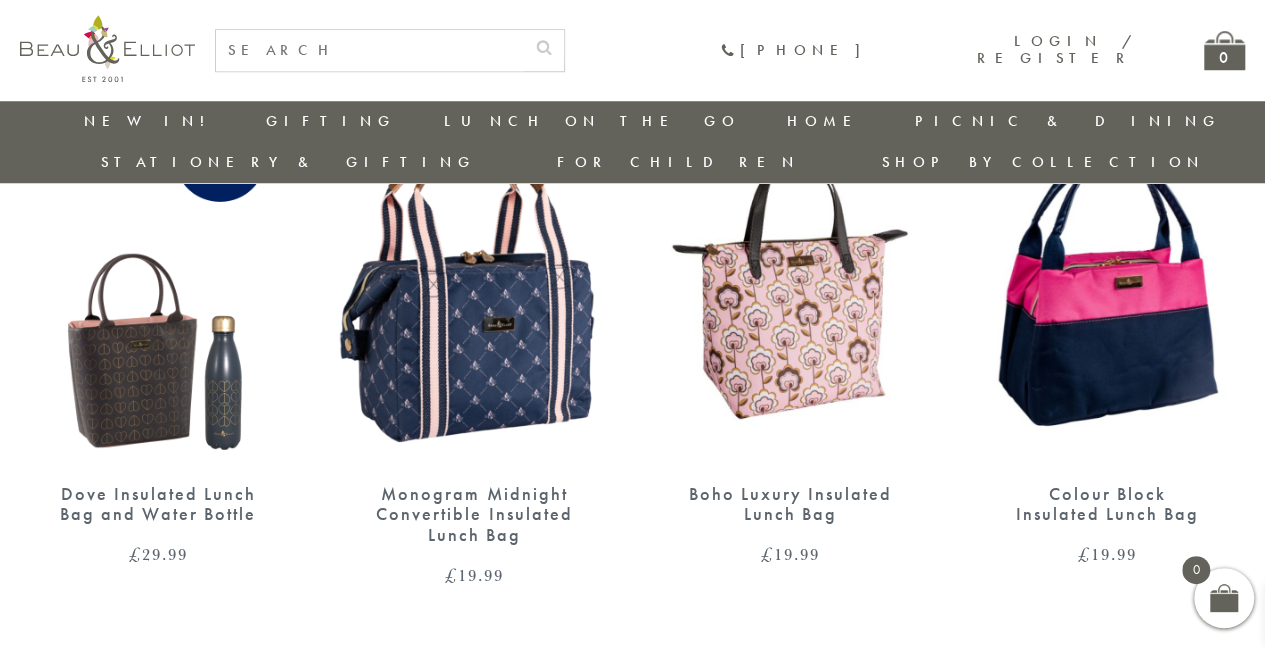 click at bounding box center (370, 50) 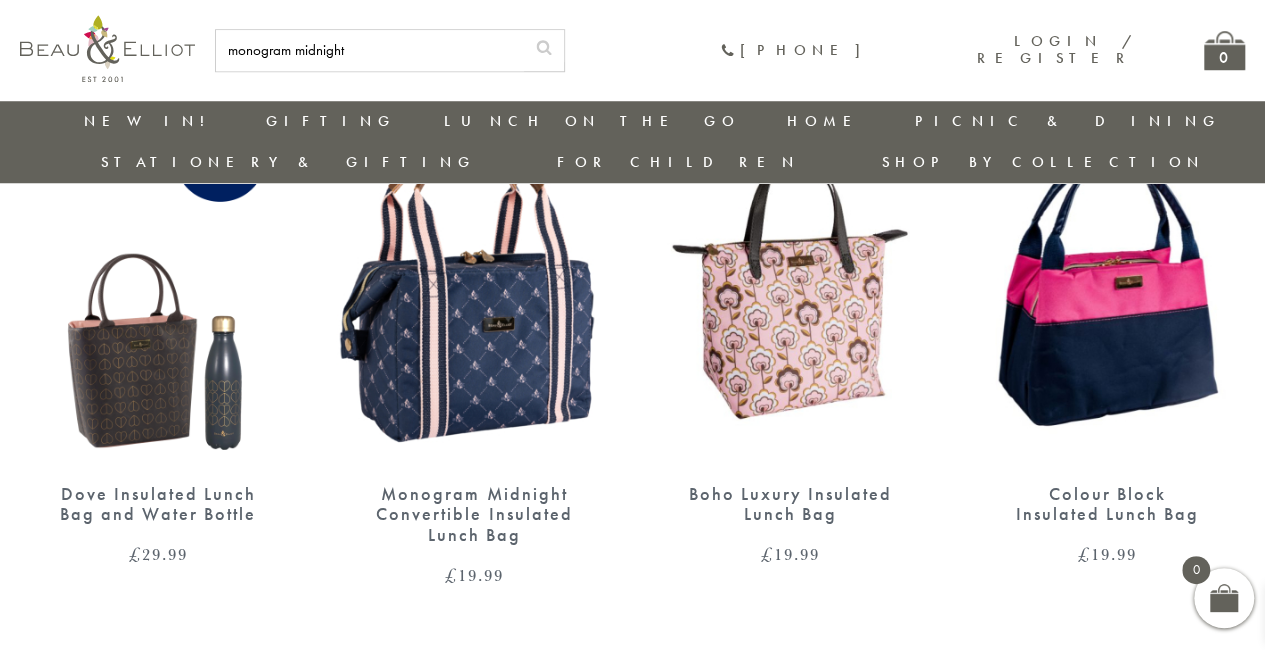 type on "monogram midnight" 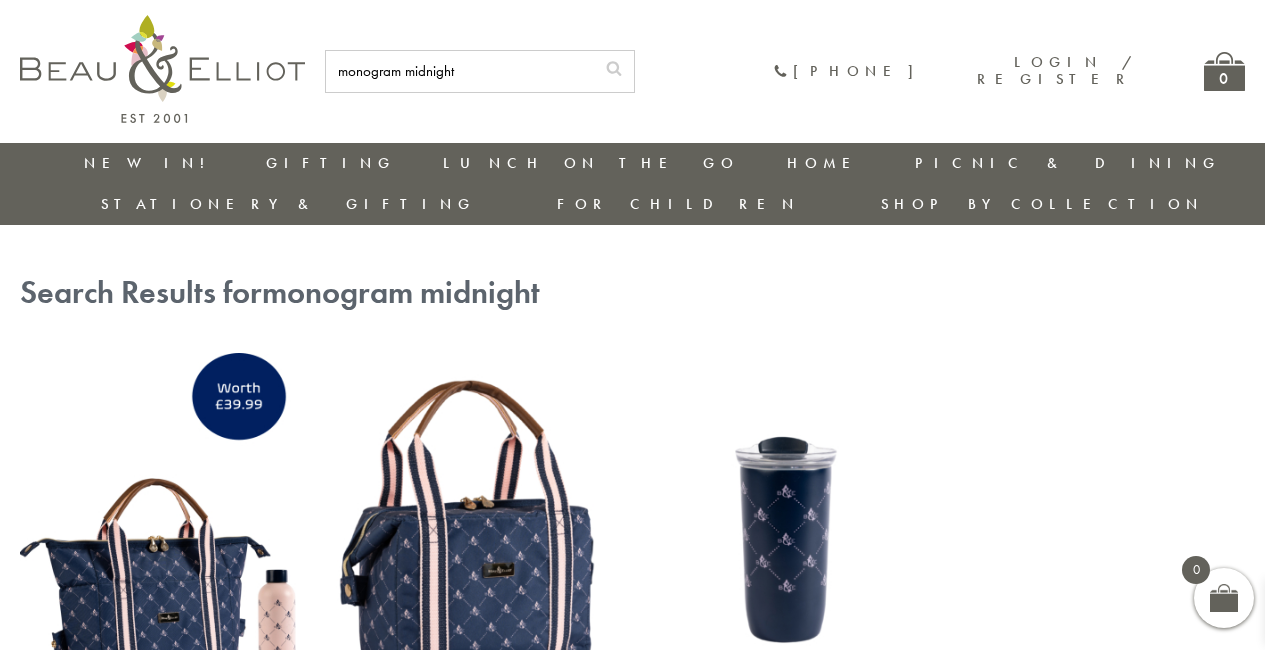 scroll, scrollTop: 0, scrollLeft: 0, axis: both 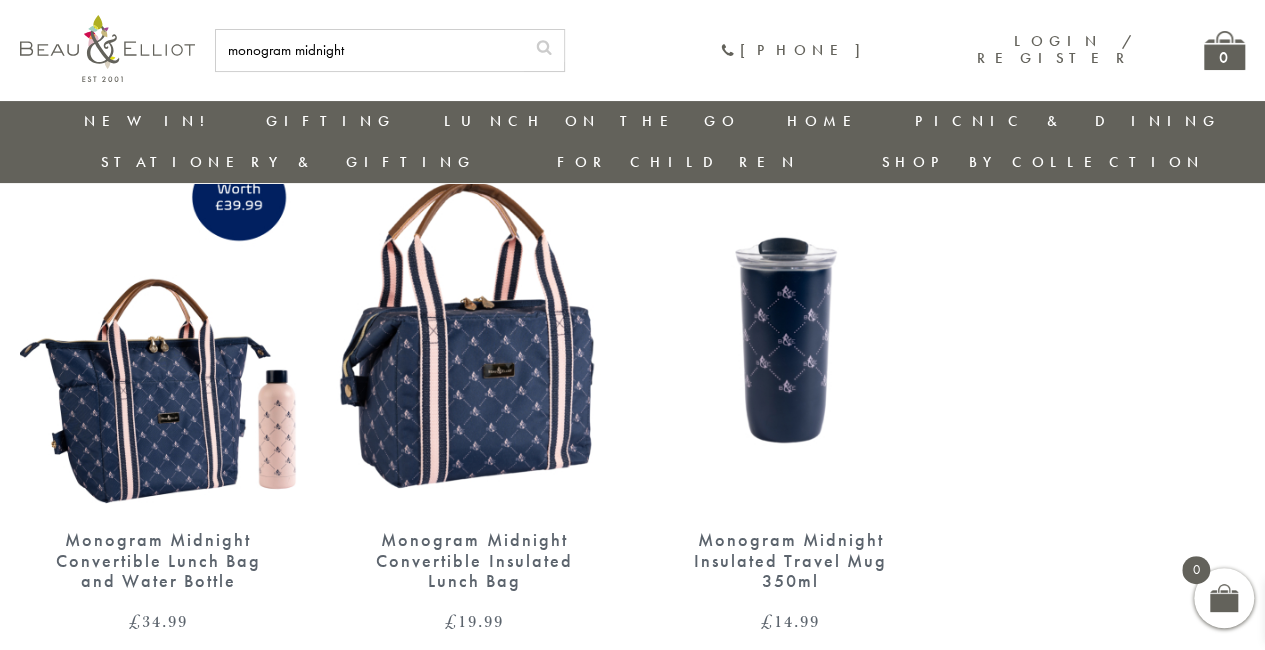 click at bounding box center [158, 332] 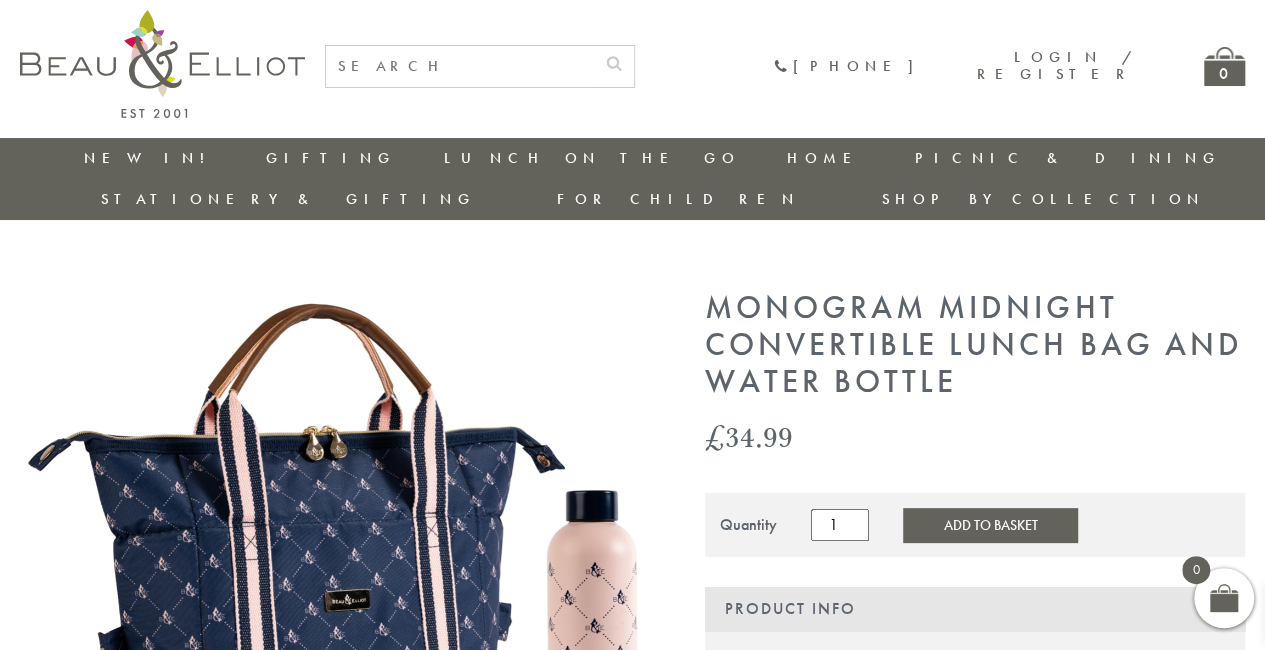 scroll, scrollTop: 124, scrollLeft: 0, axis: vertical 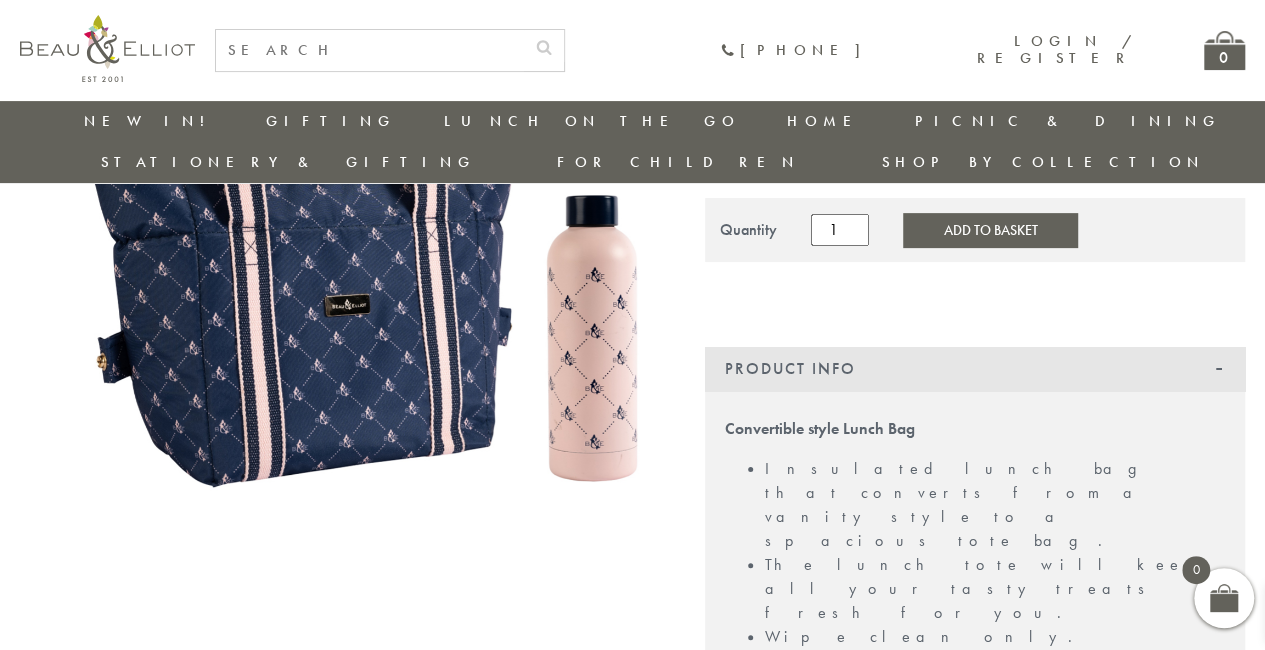 click at bounding box center (334, 248) 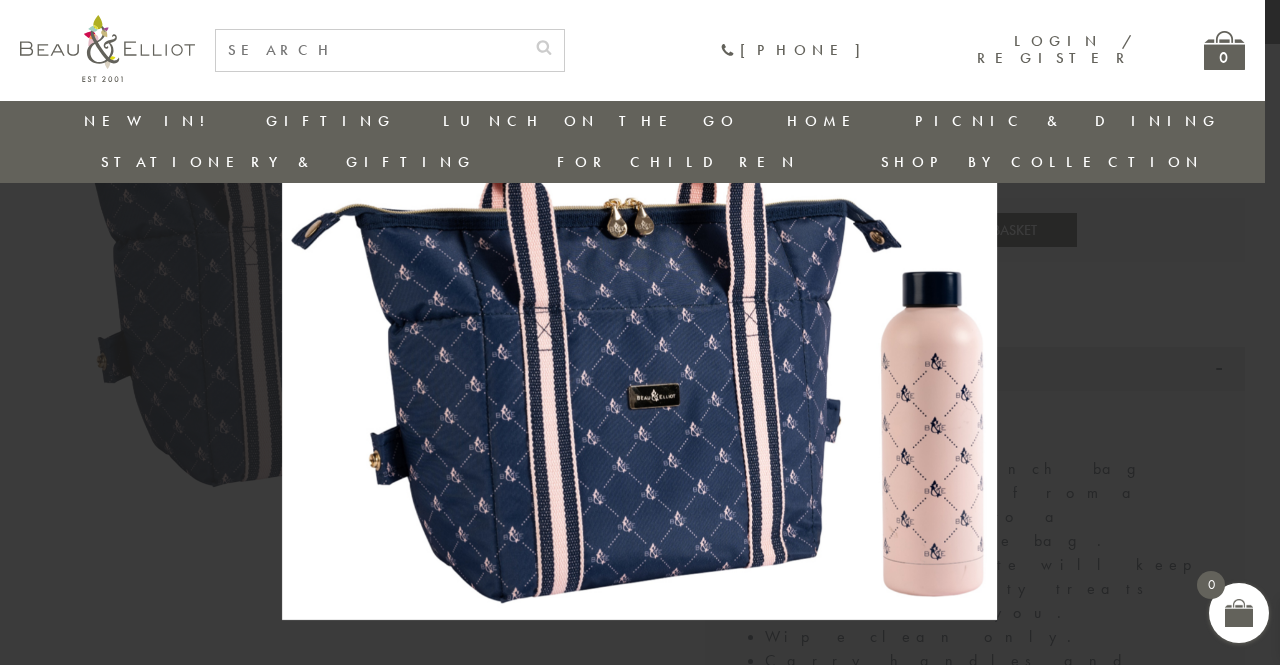 click at bounding box center [639, 332] 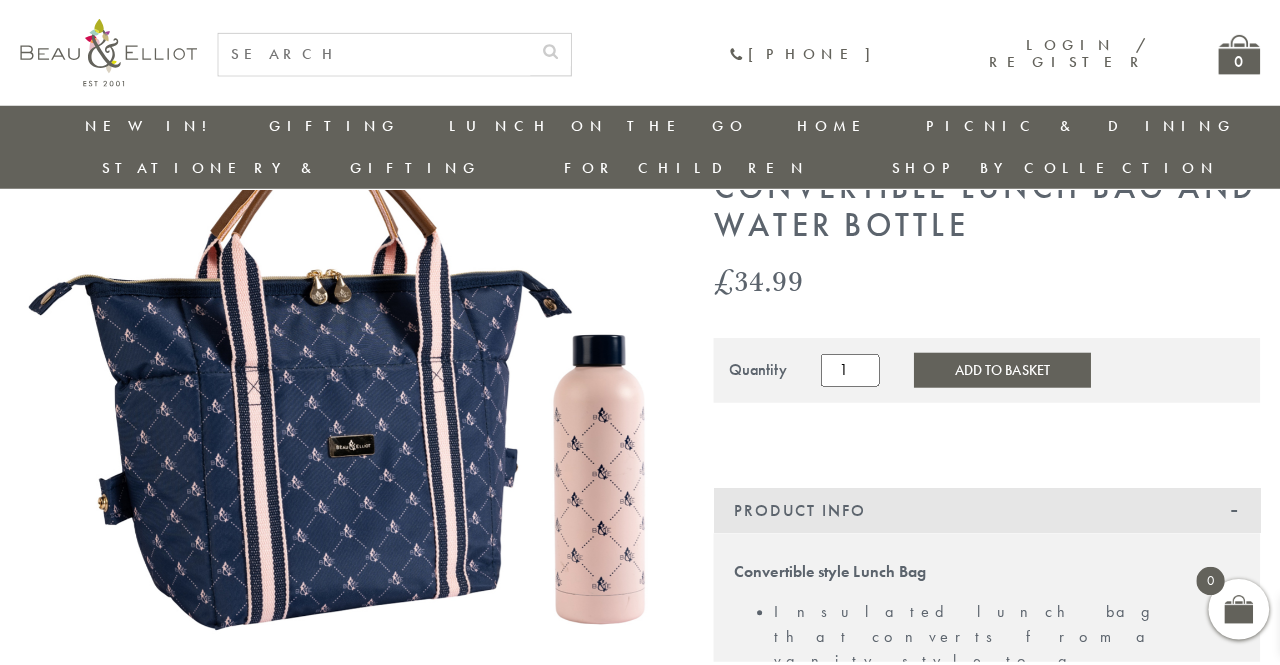 scroll, scrollTop: 12, scrollLeft: 0, axis: vertical 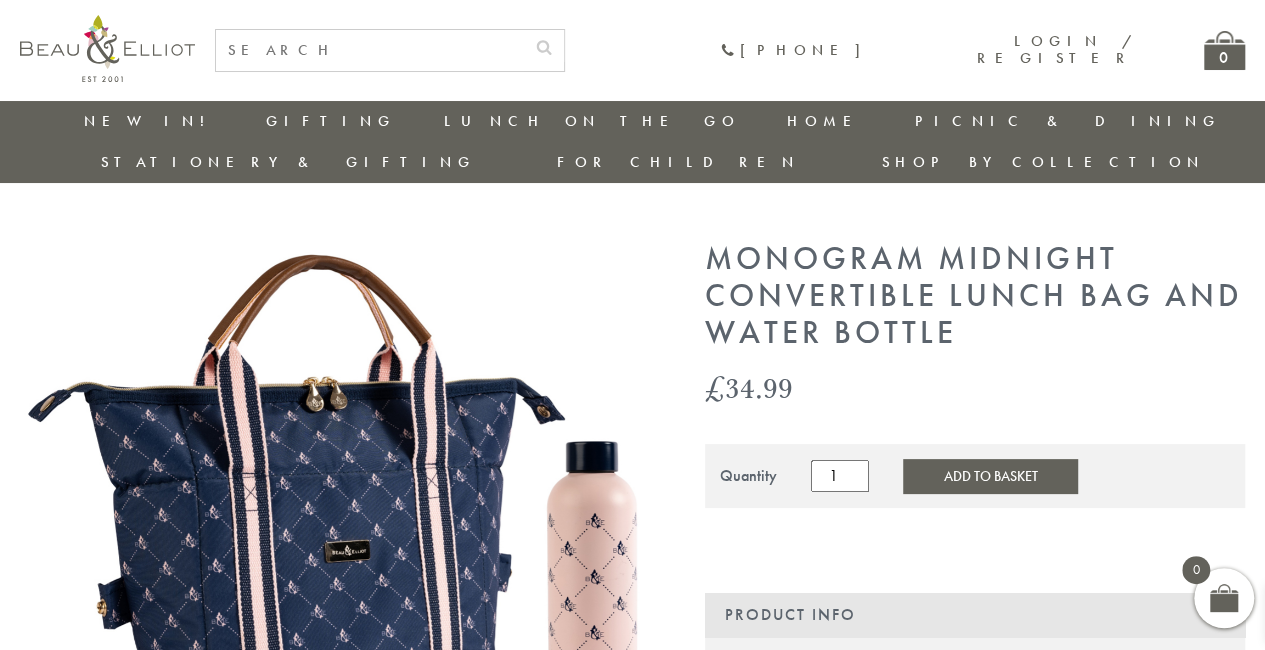 click on "Add to Basket" at bounding box center [990, 476] 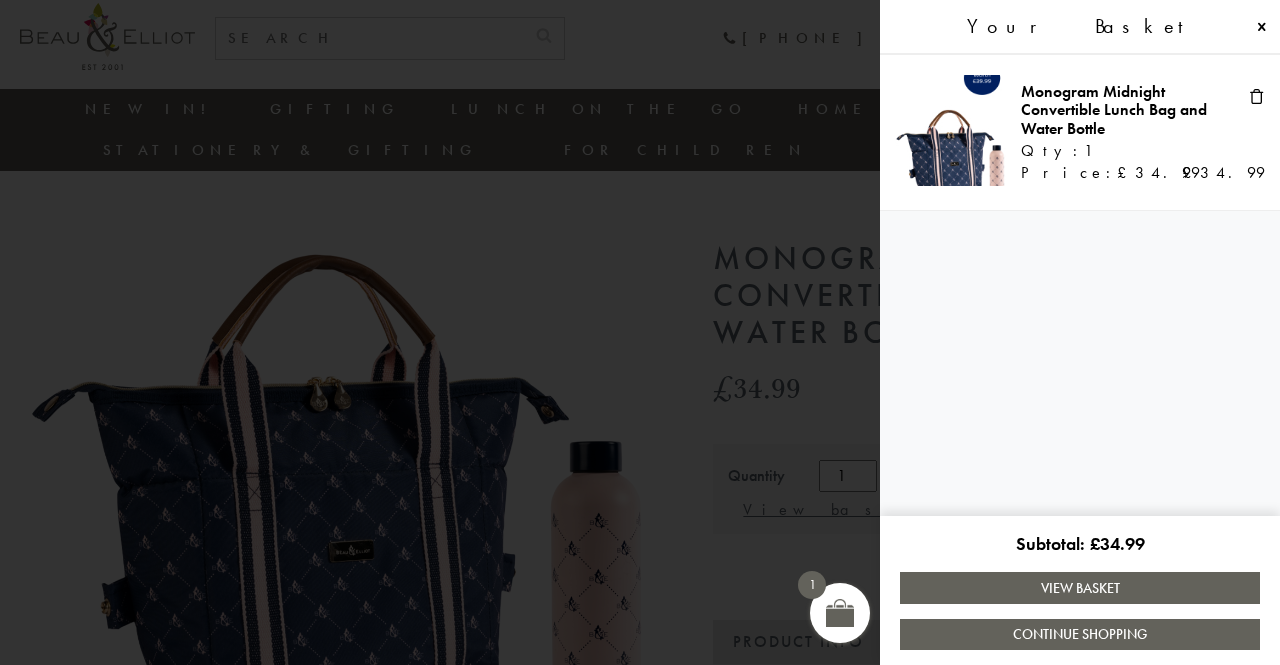 click on "View Basket" at bounding box center (1080, 587) 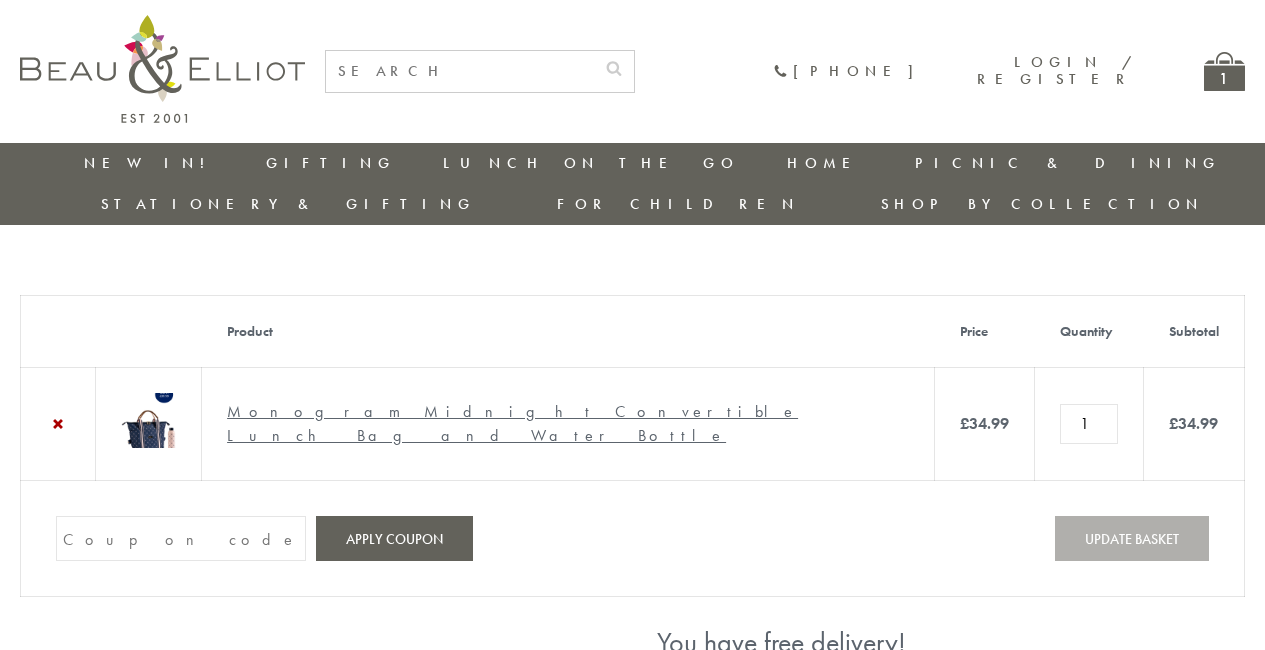 scroll, scrollTop: 0, scrollLeft: 0, axis: both 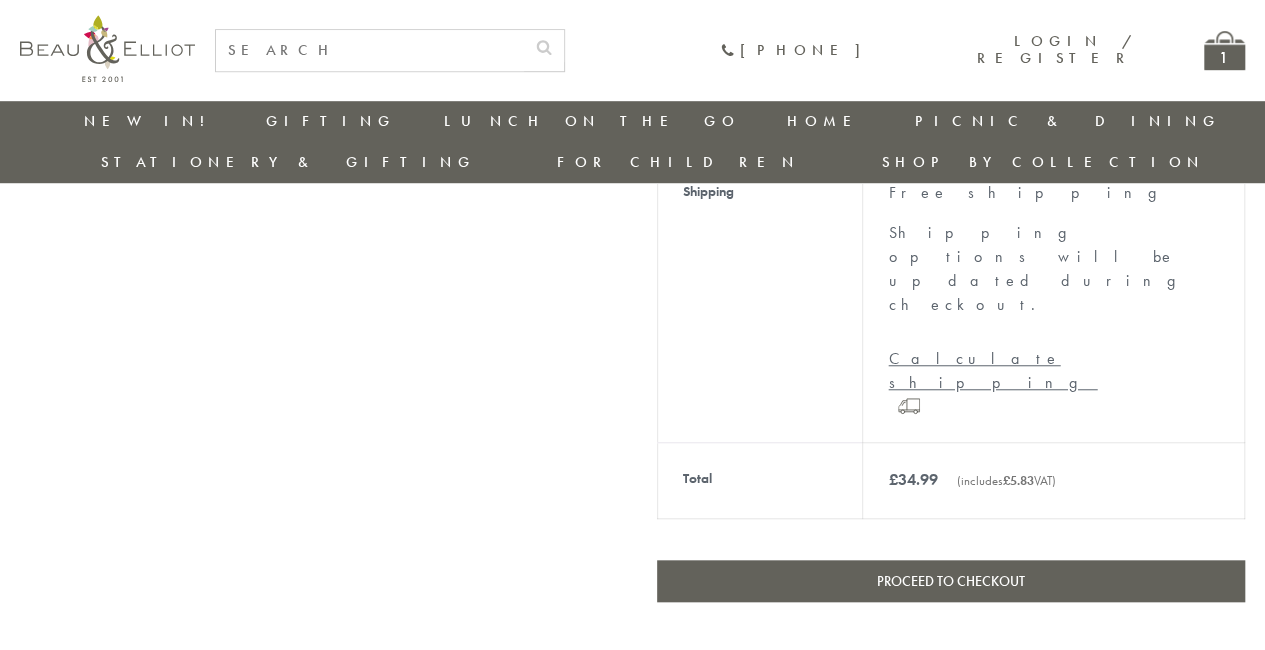 click on "Proceed to checkout" at bounding box center [951, 581] 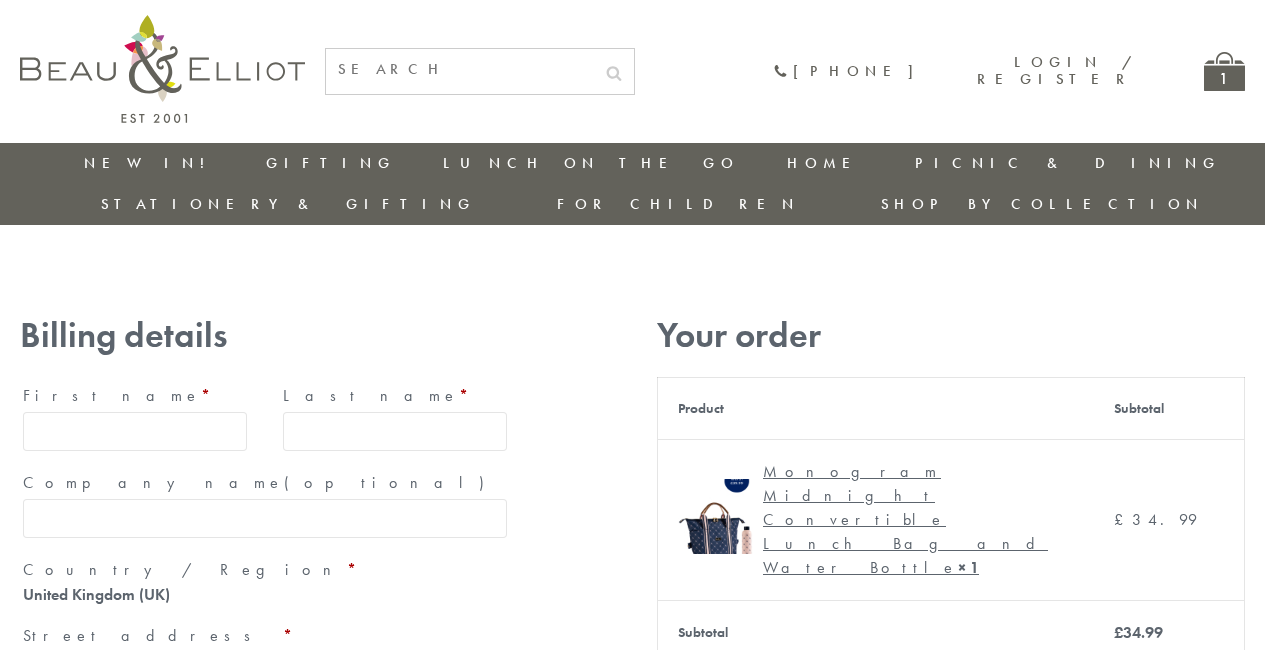 scroll, scrollTop: 0, scrollLeft: 0, axis: both 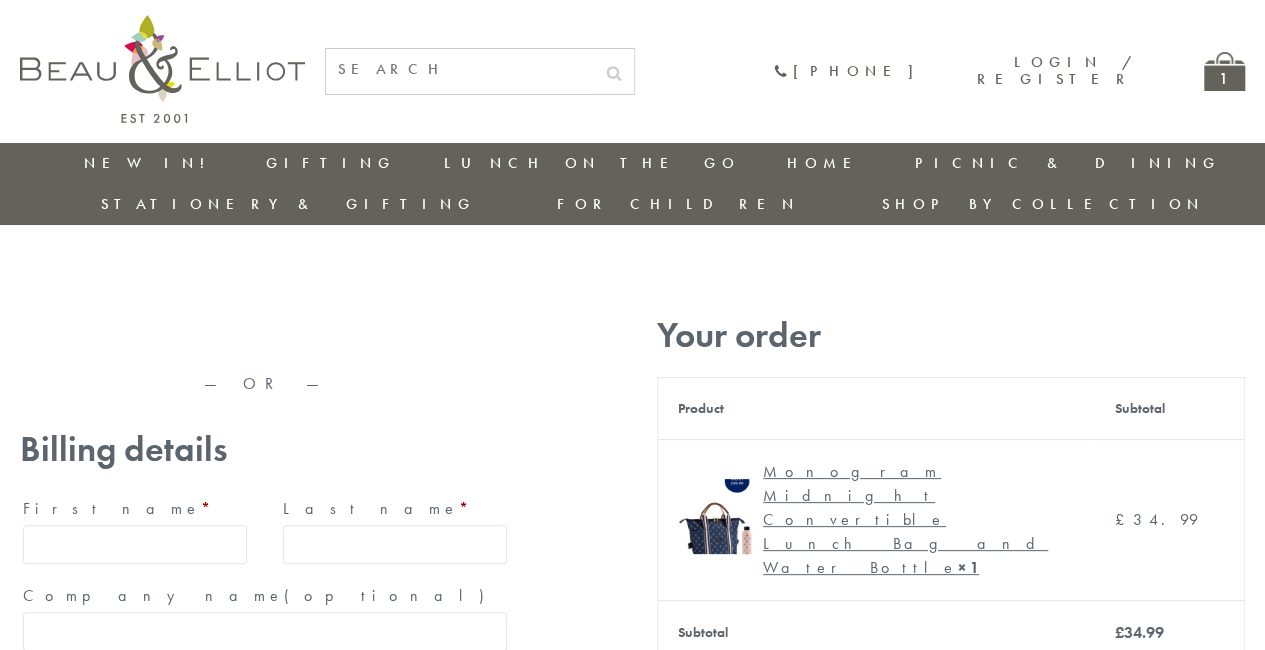 click on "[FIRST] [LAST]" at bounding box center (135, 544) 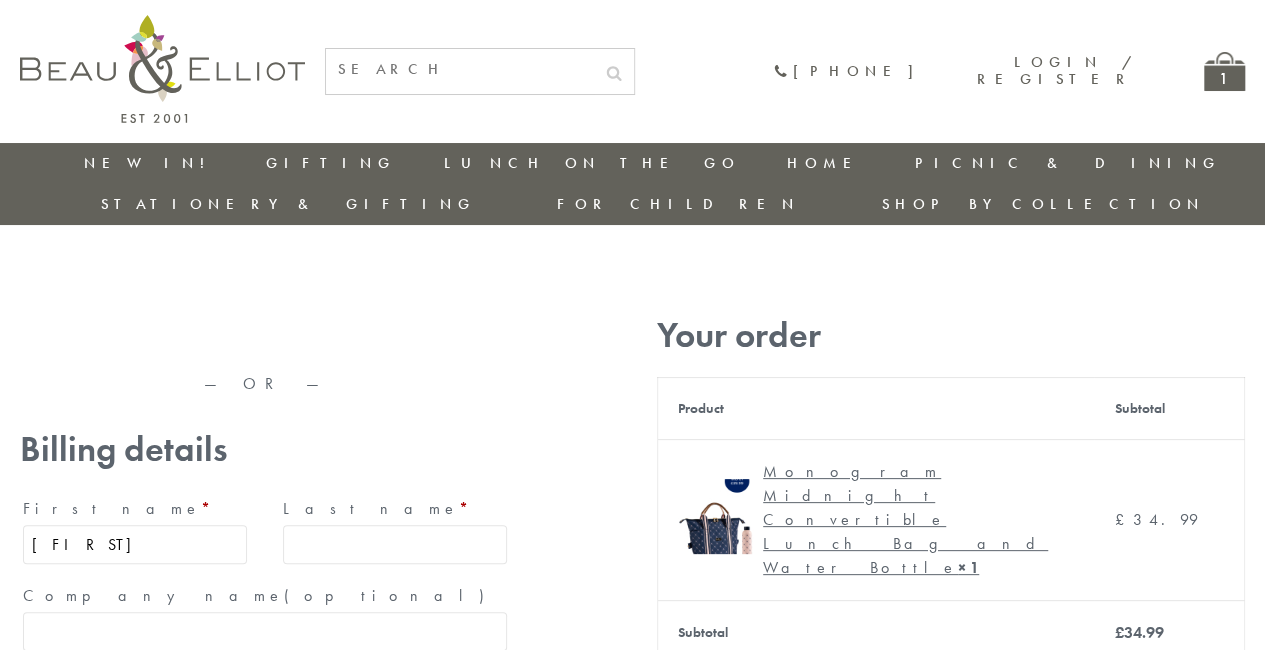 type on "Willis" 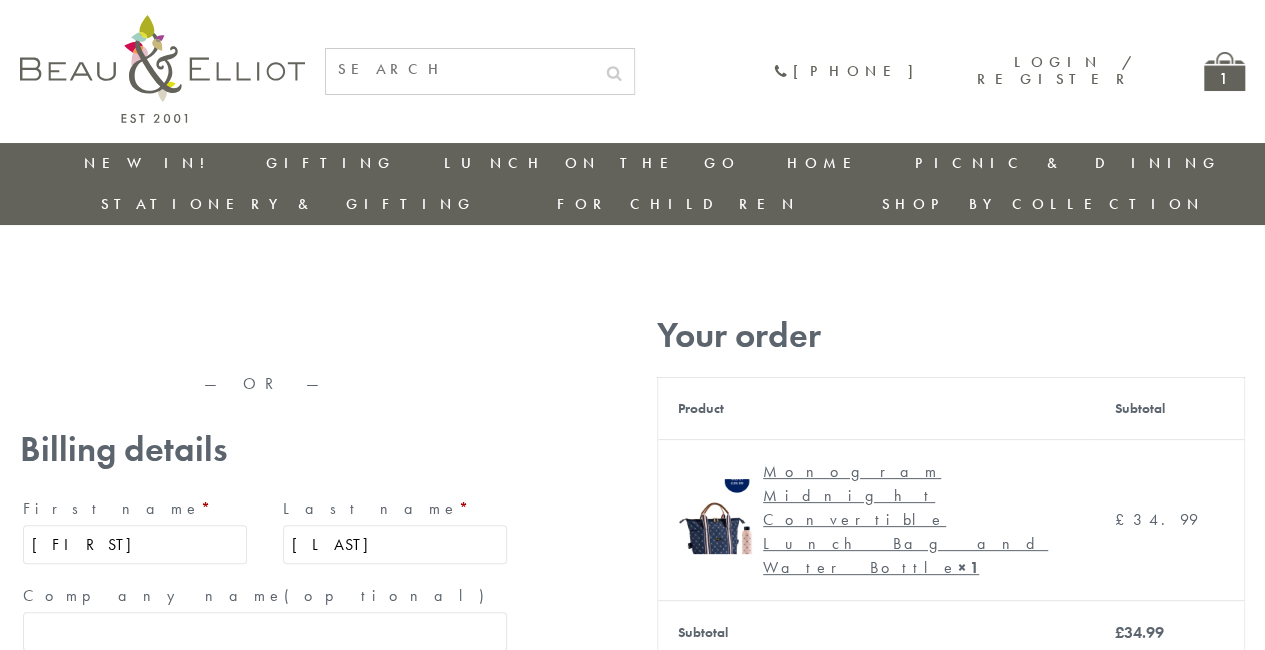 type on "[NUMBER] [STREET] [PARK]" 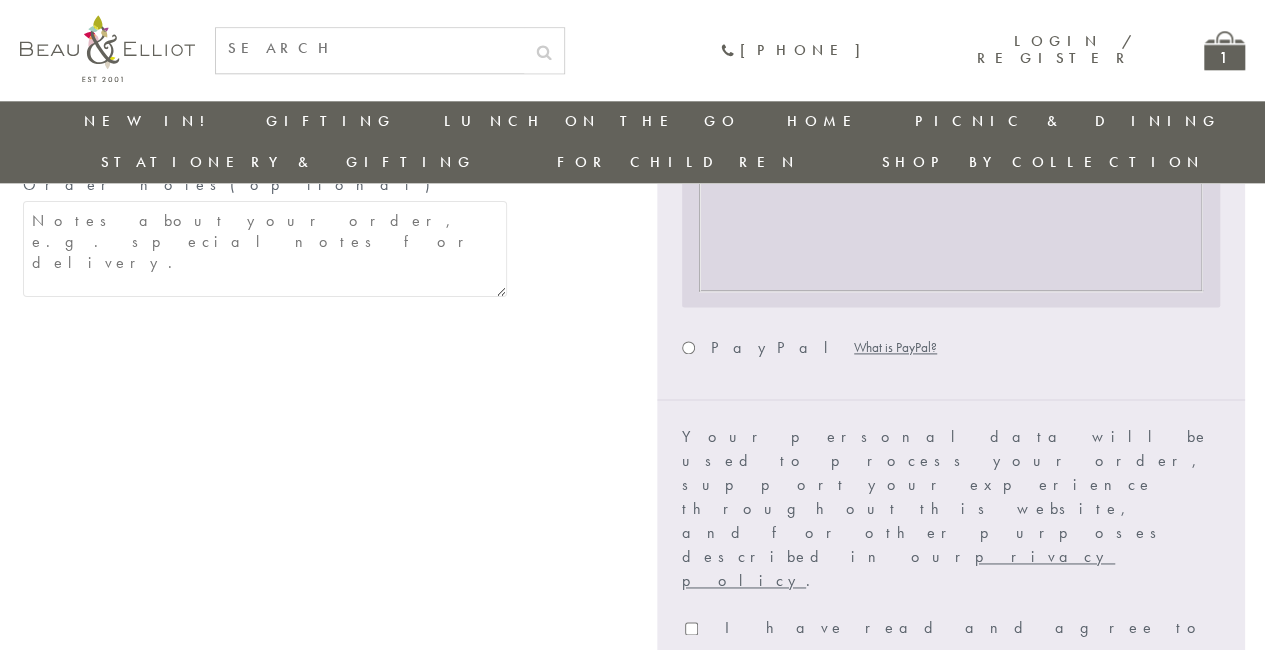 scroll, scrollTop: 1148, scrollLeft: 0, axis: vertical 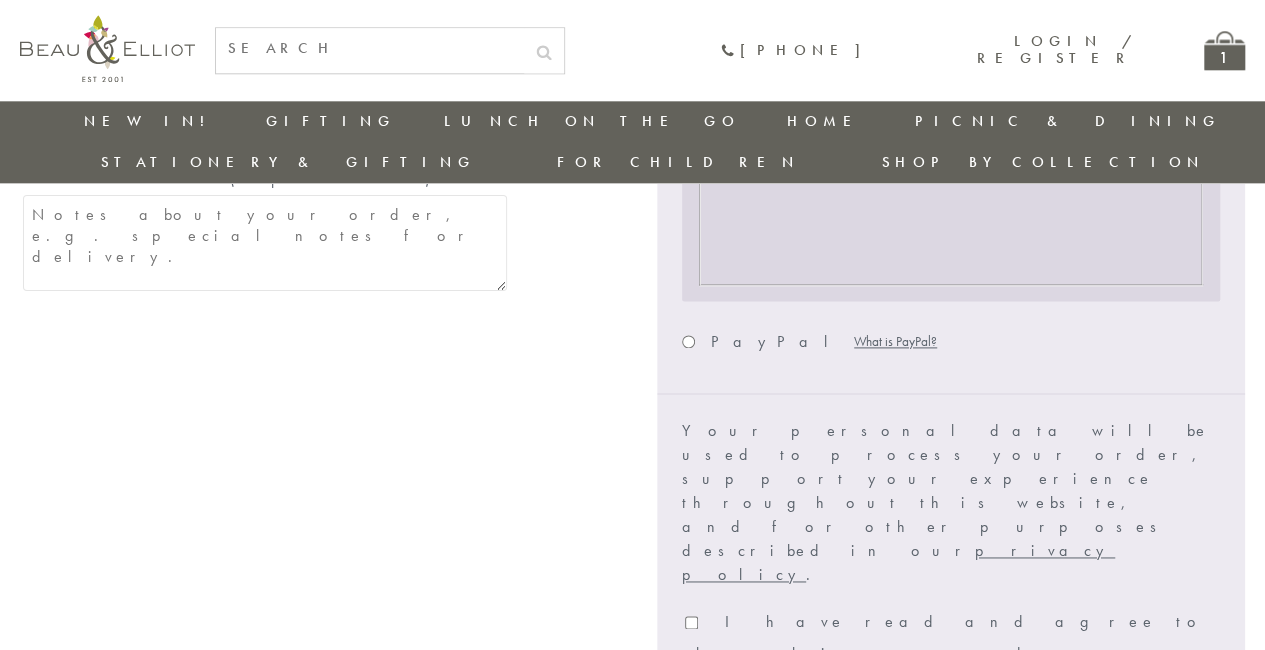 click on "I have read and agree to the website  terms and conditions   *" at bounding box center (691, 622) 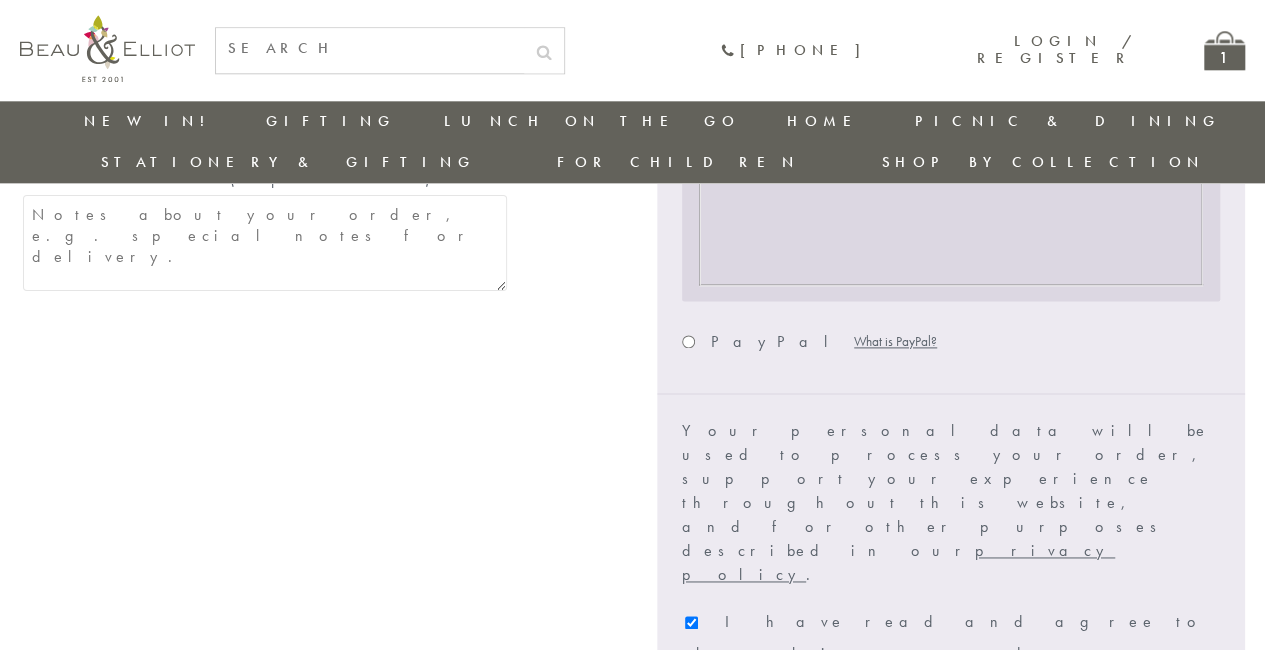 click on "Place order" at bounding box center (1139, 752) 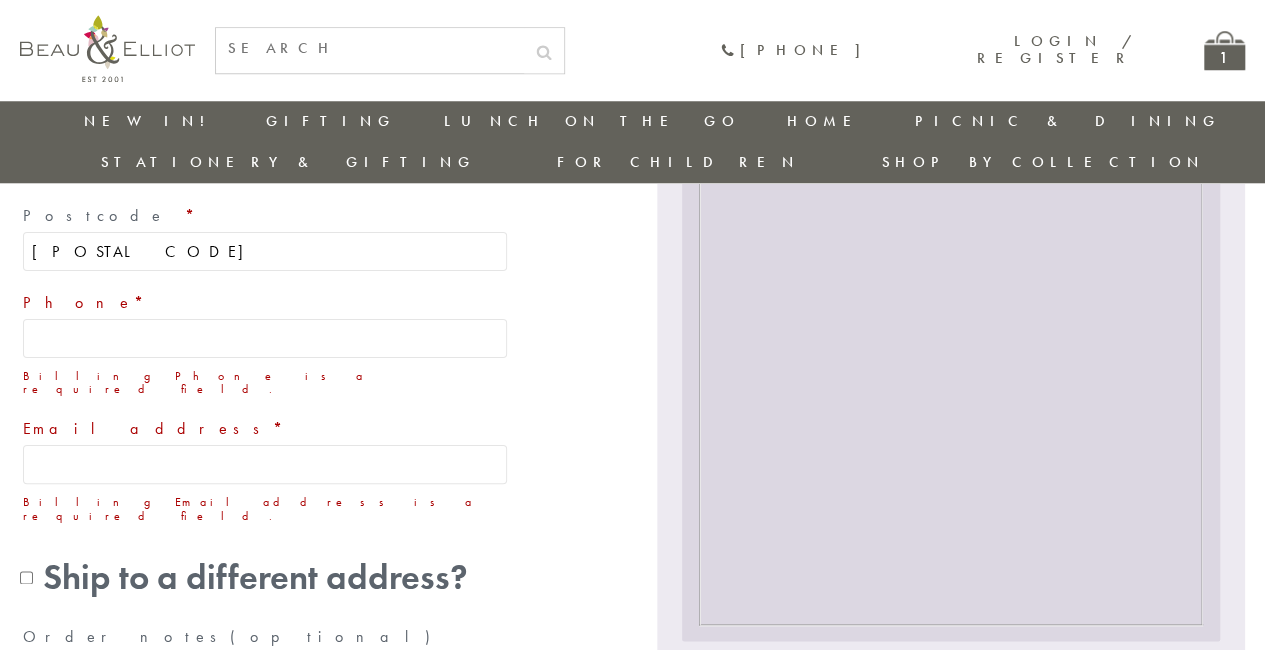 scroll, scrollTop: 908, scrollLeft: 2, axis: both 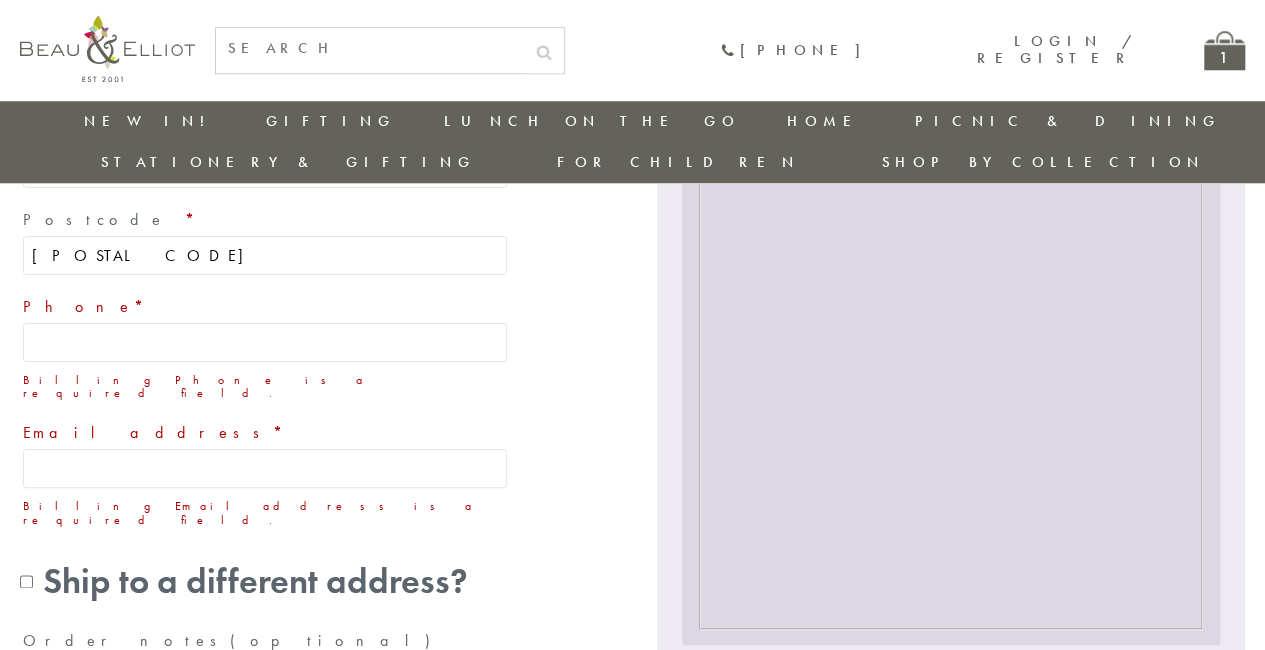 click on "Phone  *" at bounding box center [265, 342] 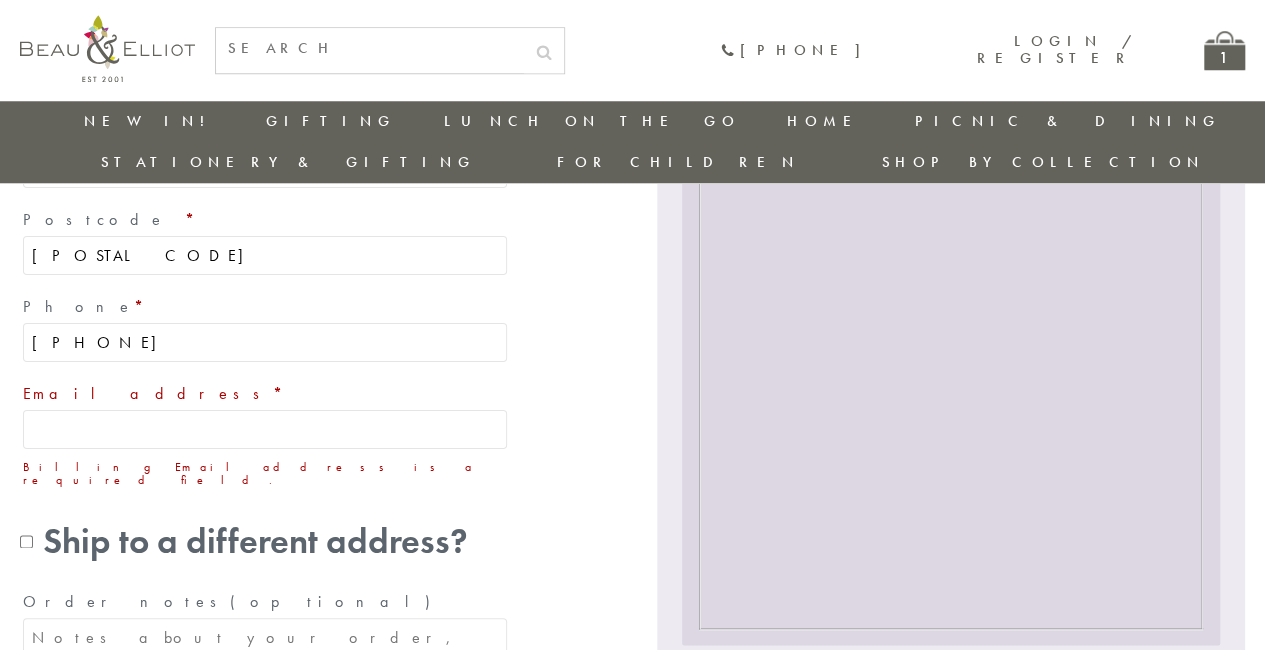 type on "[PHONE]" 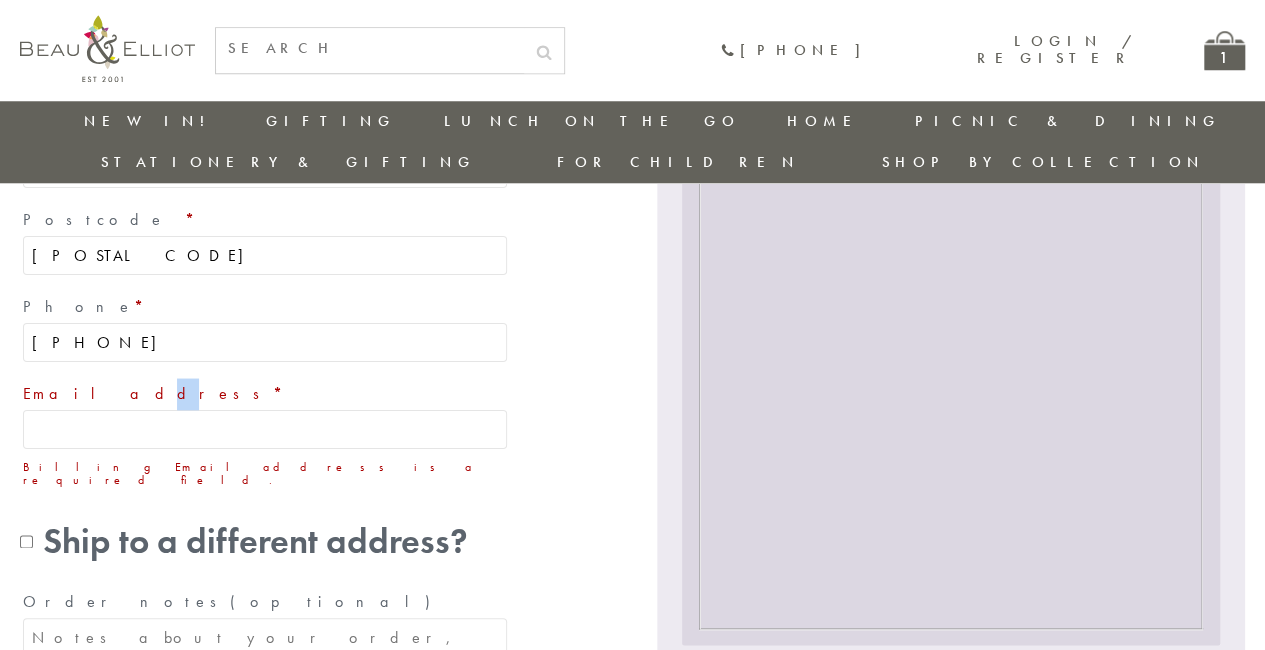 click on "Email address  *" at bounding box center [265, 394] 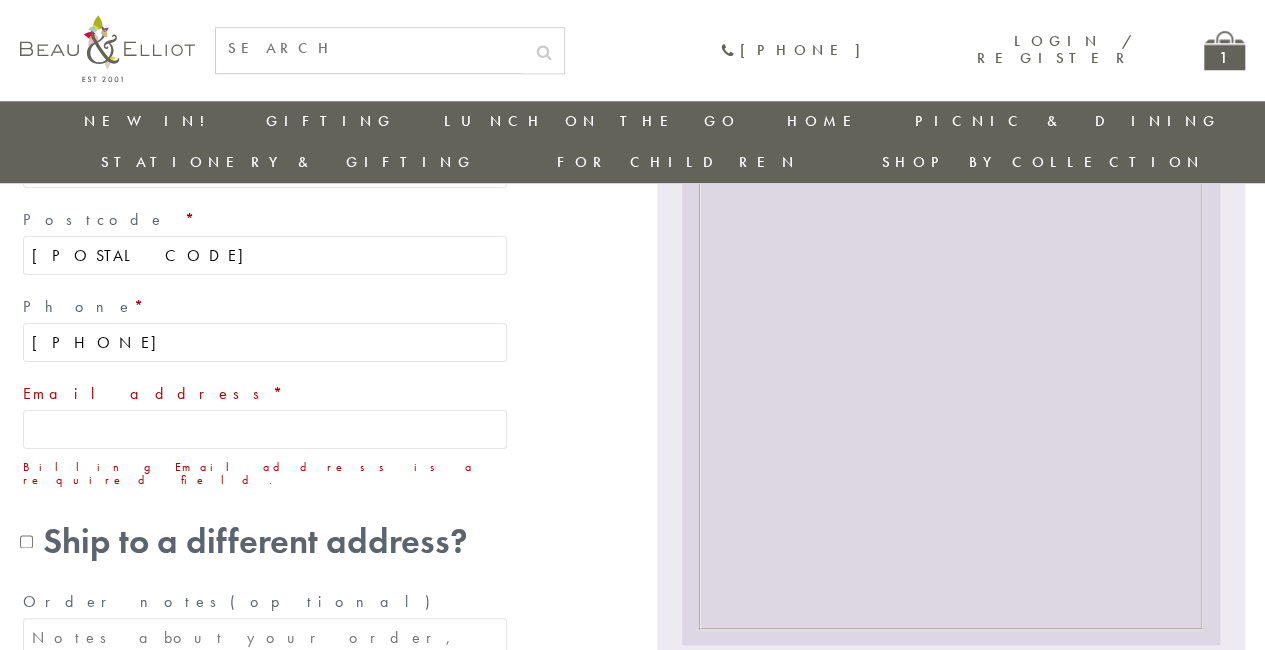 click on "Email address  *" at bounding box center (265, 429) 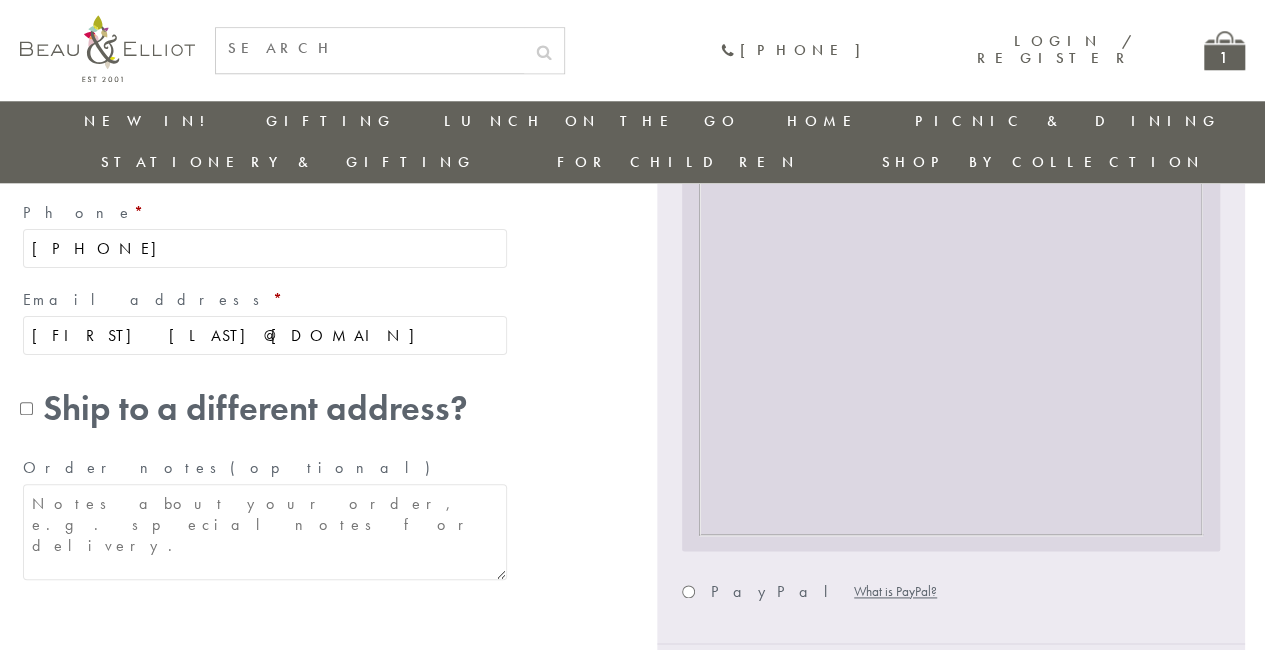 scroll, scrollTop: 1108, scrollLeft: 2, axis: both 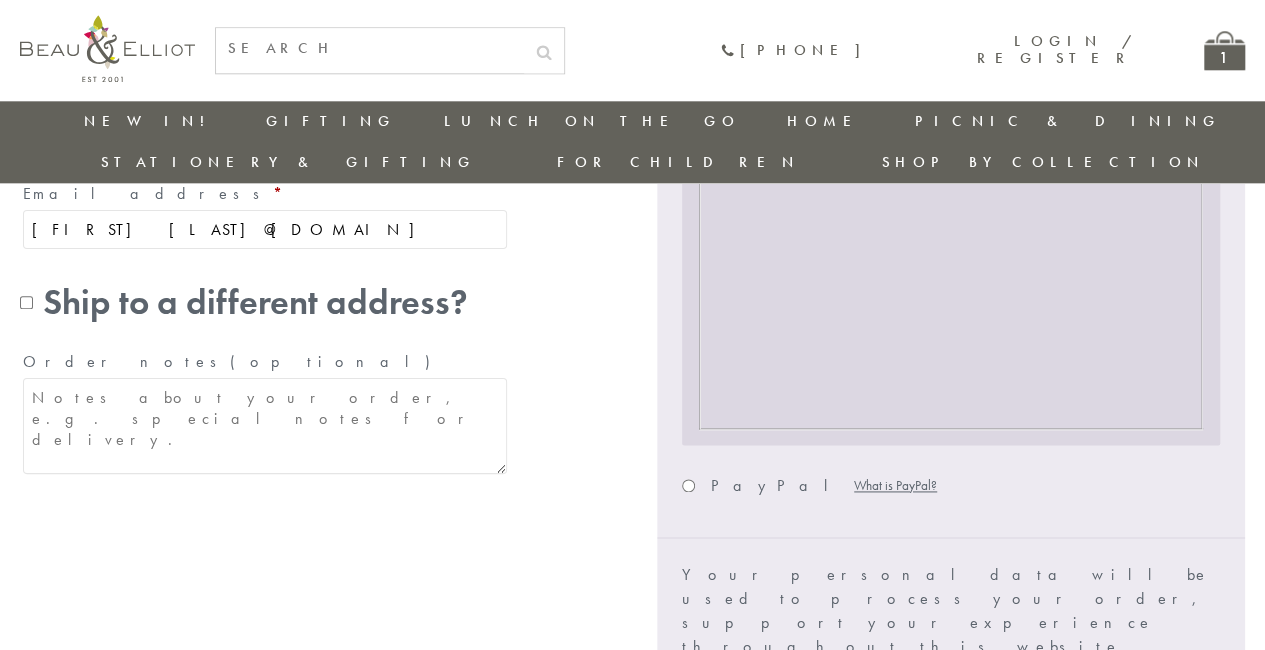 type on "[EMAIL]" 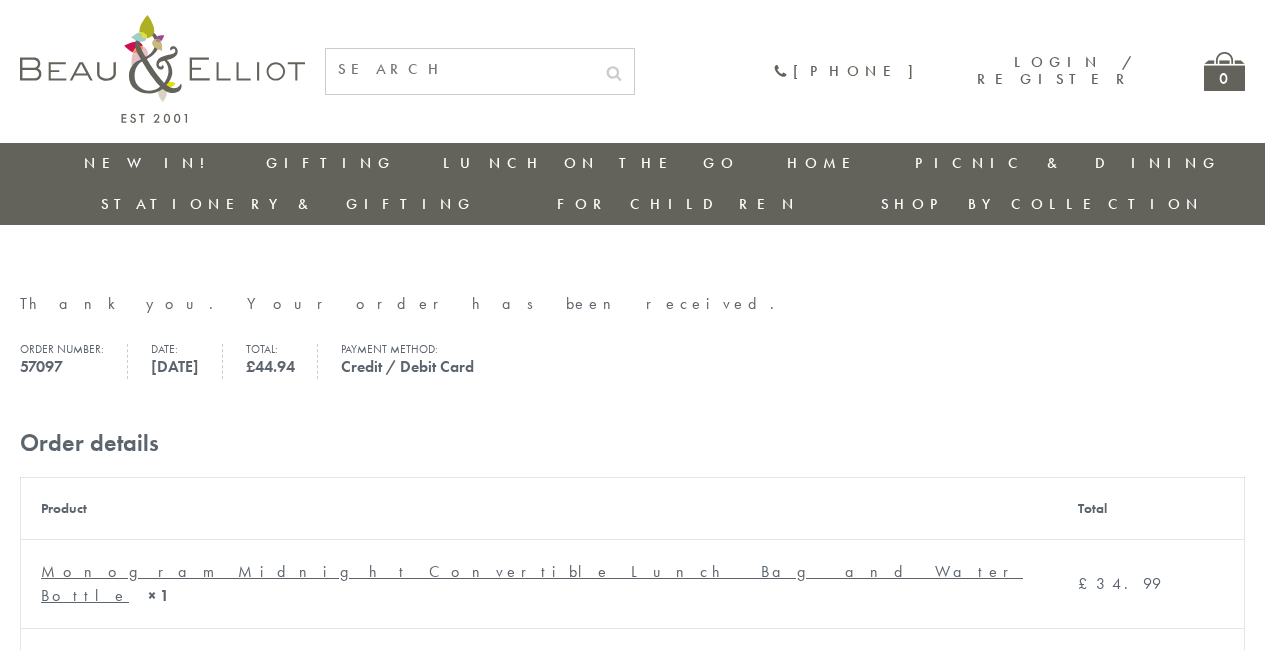 scroll, scrollTop: 0, scrollLeft: 0, axis: both 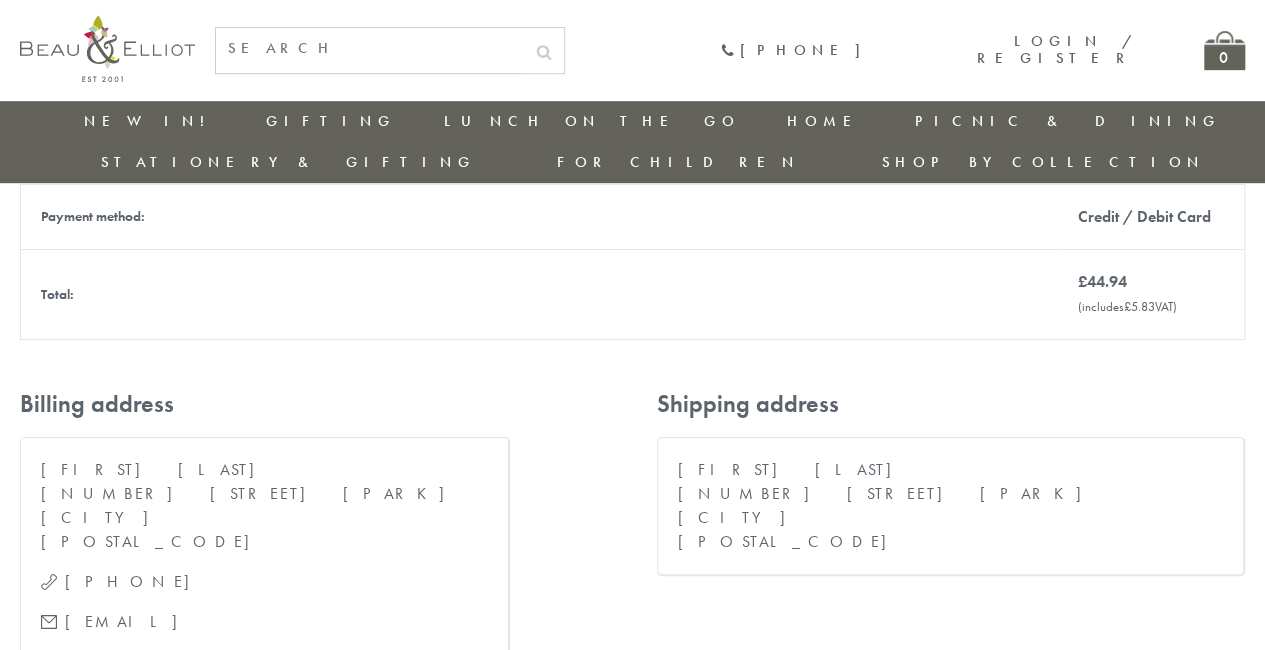 click on "Continue shopping" at bounding box center [144, 712] 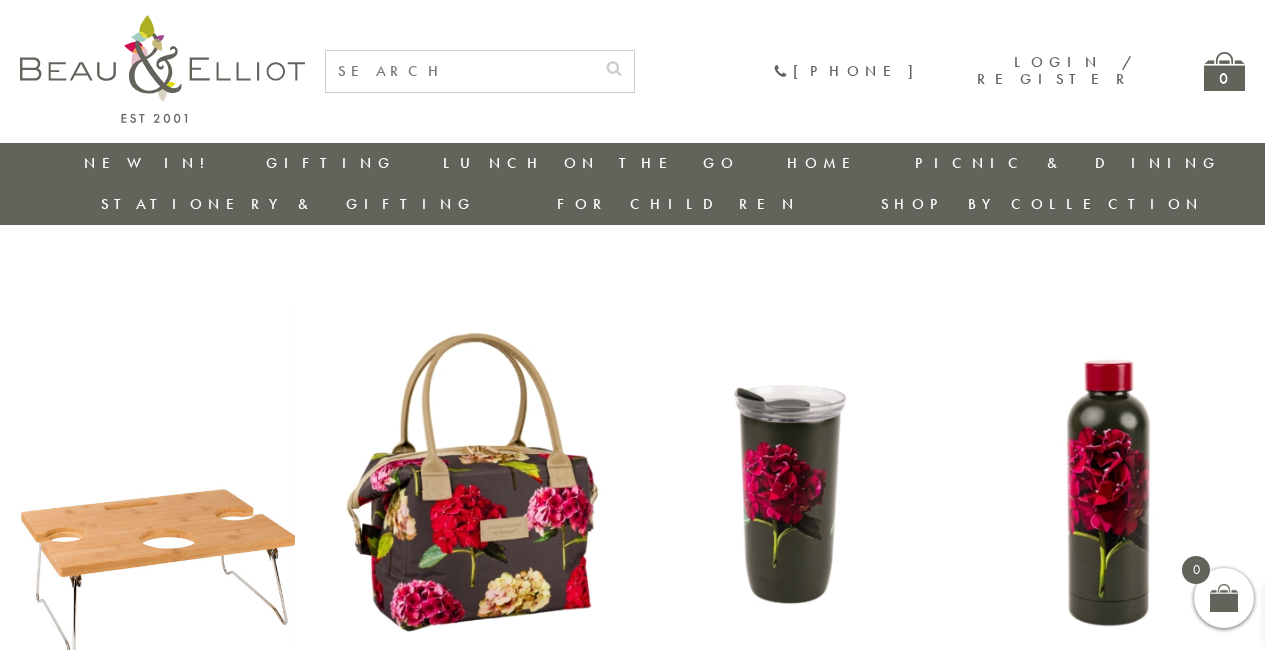 scroll, scrollTop: 0, scrollLeft: 0, axis: both 